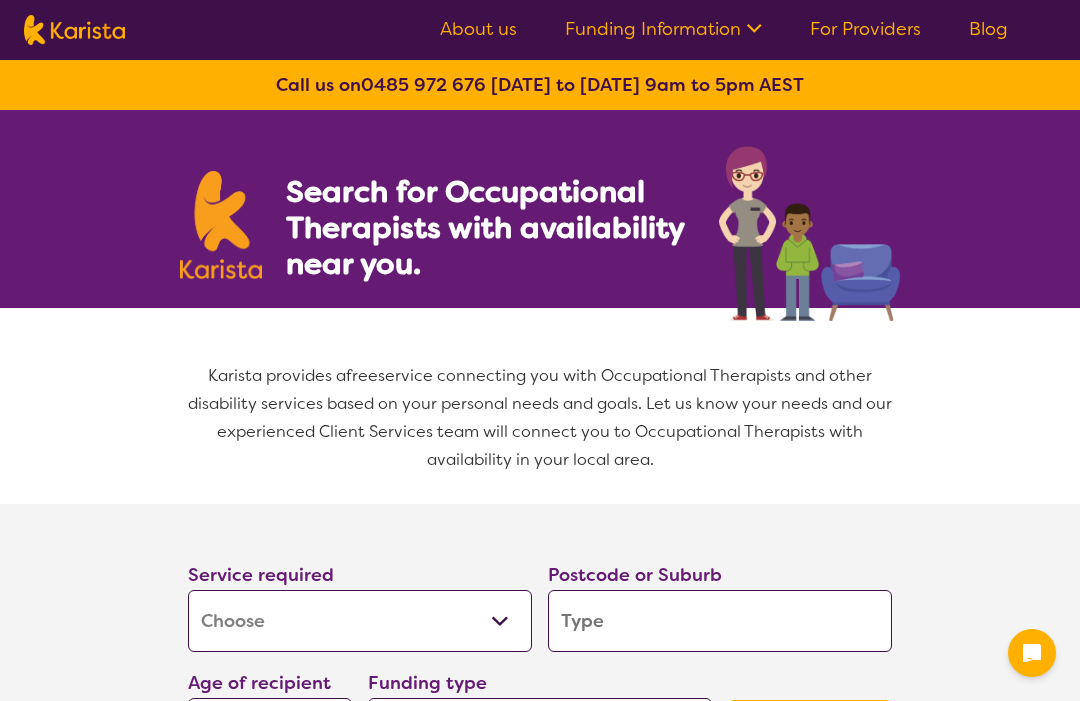 select on "[MEDICAL_DATA]" 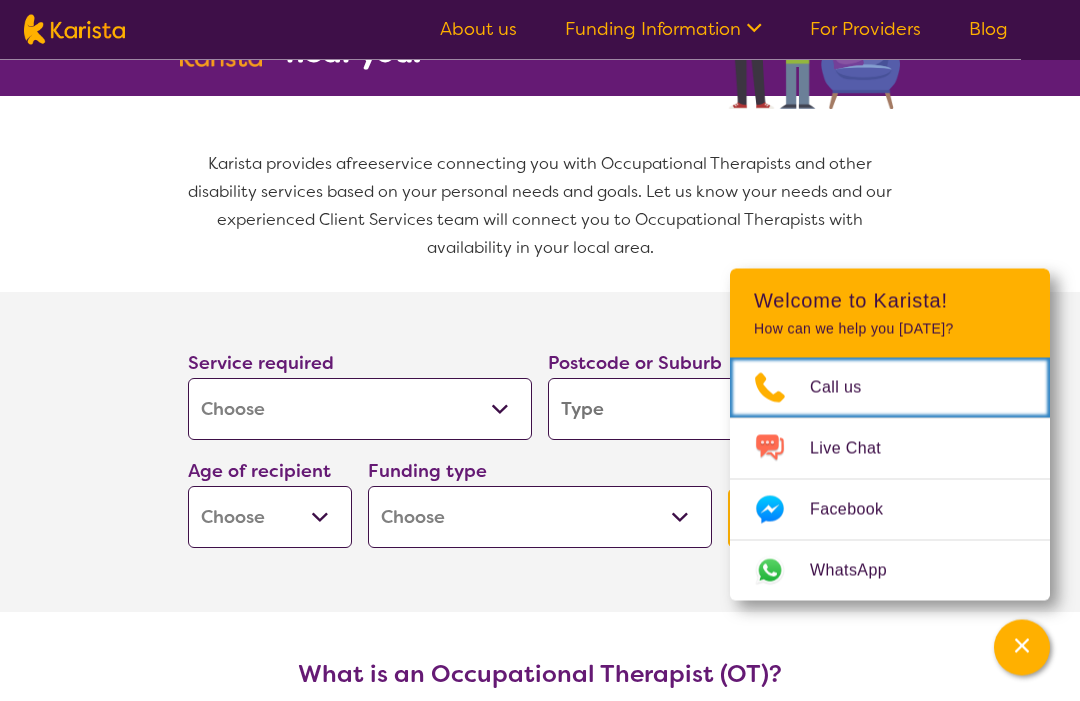 scroll, scrollTop: 212, scrollLeft: 0, axis: vertical 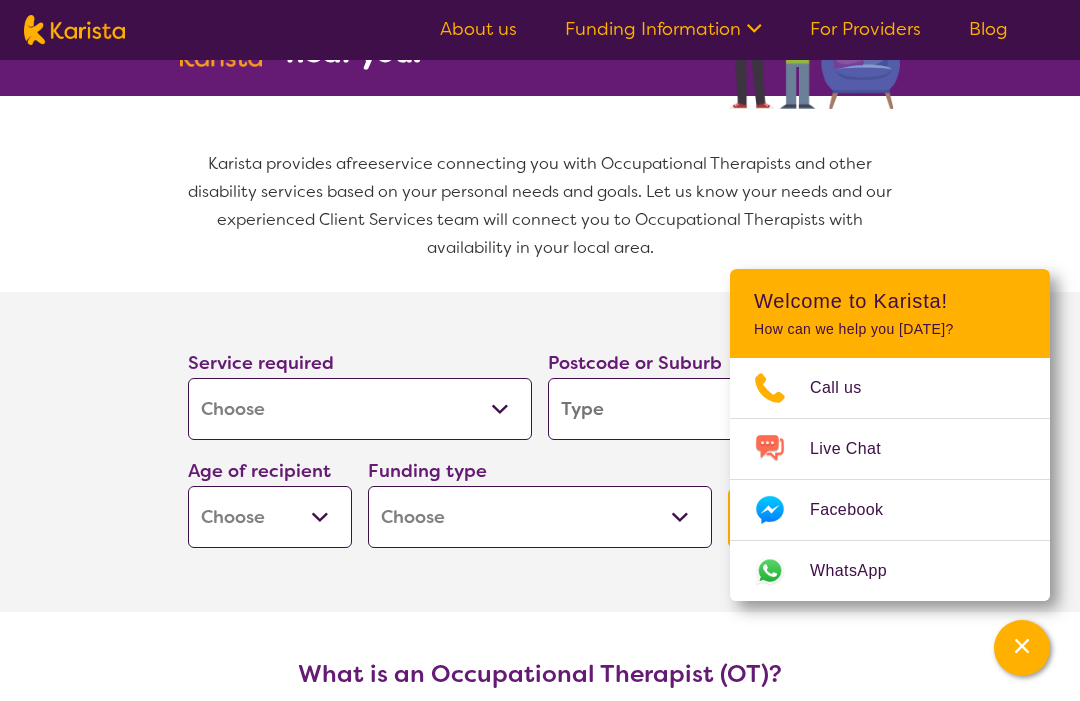click at bounding box center (720, 409) 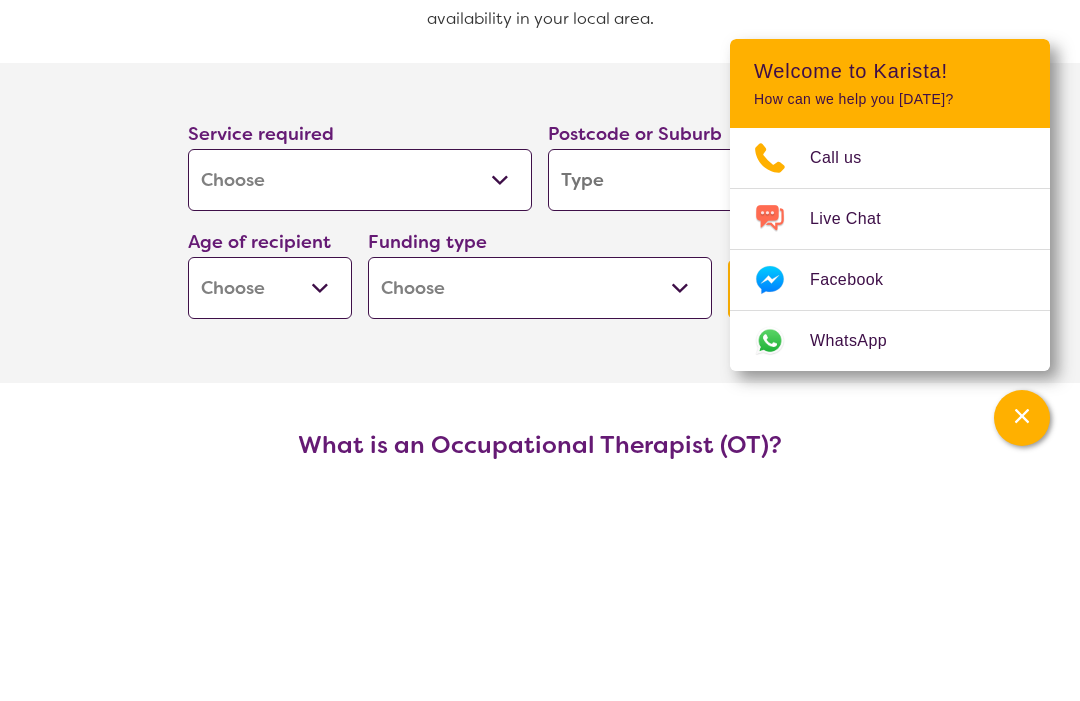 click on "Service required Allied Health Assistant Assessment ([MEDICAL_DATA] or [MEDICAL_DATA]) Behaviour support Counselling Dietitian Domestic and home help Employment Support Exercise physiology Home Care Package Provider Key Worker NDIS Plan management NDIS Support Coordination Nursing services [MEDICAL_DATA] Personal care Physiotherapy [MEDICAL_DATA] Psychology Psychosocial Recovery Coach Respite [MEDICAL_DATA] Support worker Supported accommodation Postcode or Suburb Age of recipient Early Childhood - 0 to 9 Child - 10 to 11 Adolescent - 12 to 17 Adult - 18 to 64 Aged - [DEMOGRAPHIC_DATA]+ Funding type Home Care Package (HCP) National Disability Insurance Scheme (NDIS) I don't know Search" at bounding box center [540, 453] 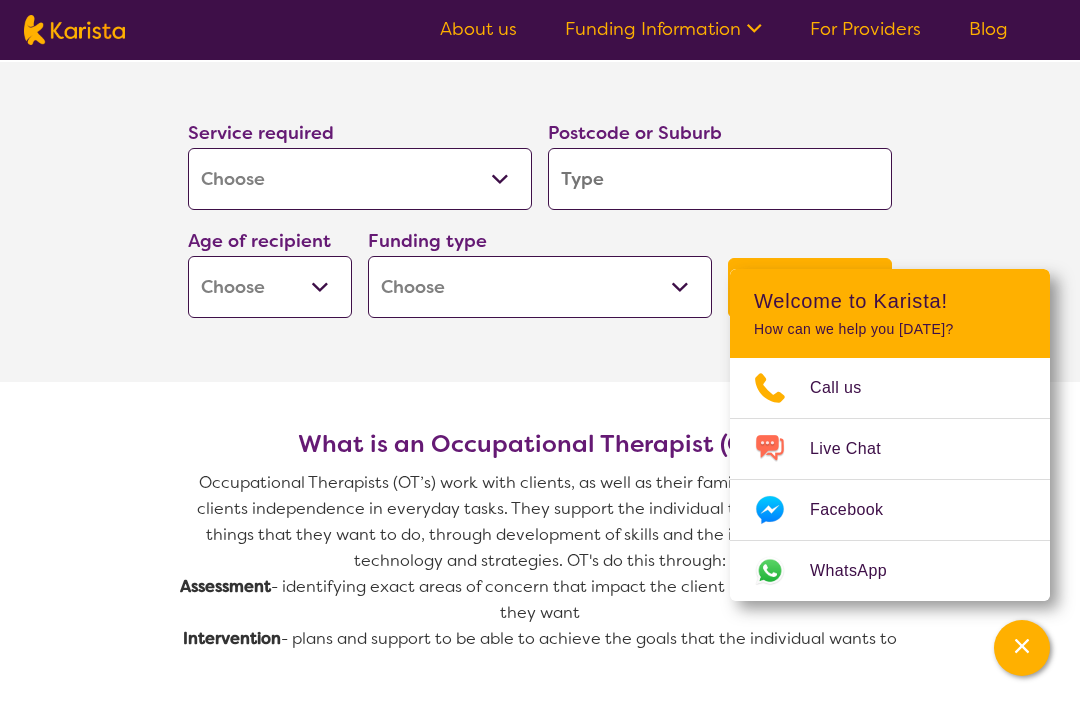 click at bounding box center (720, 179) 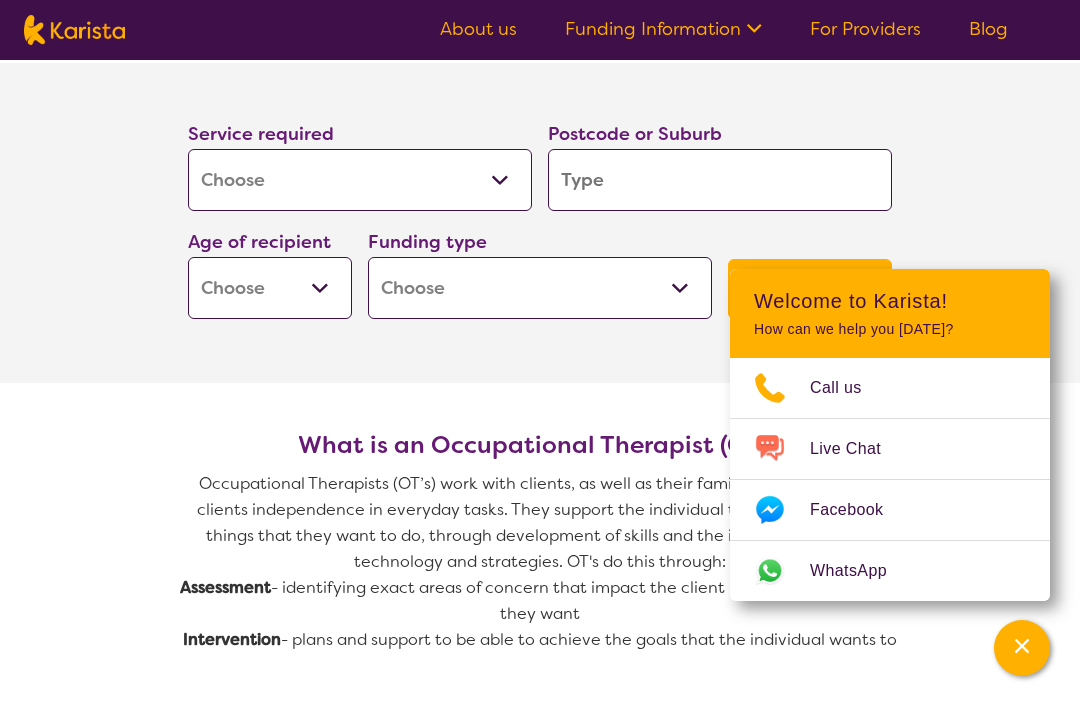type on "3" 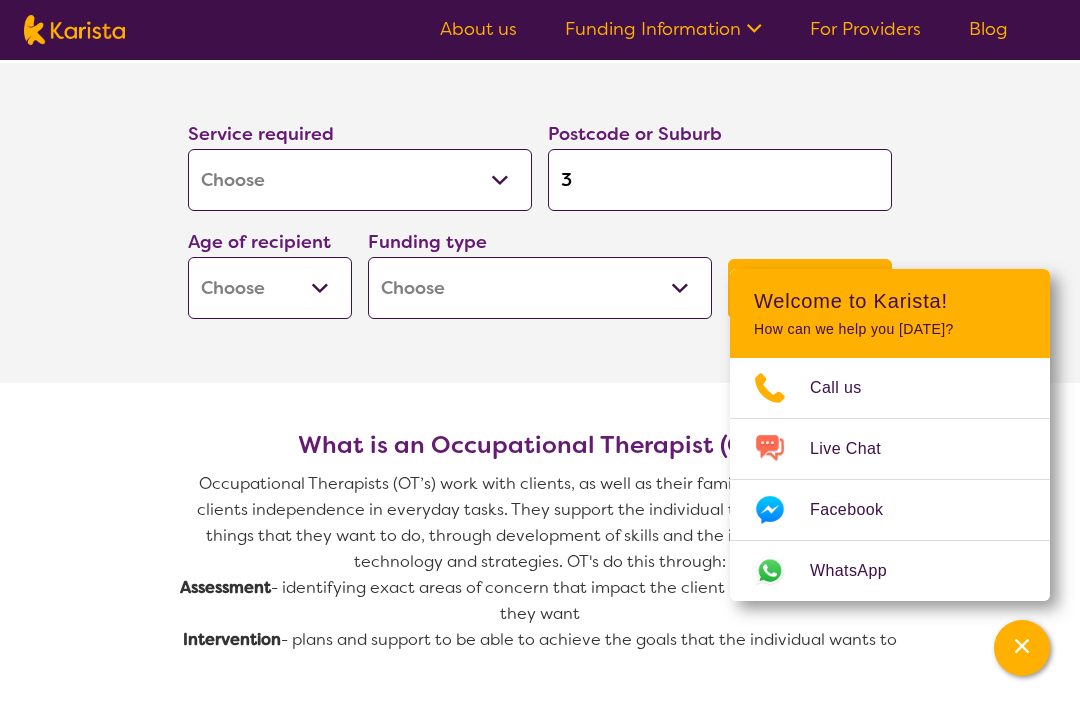 type on "3" 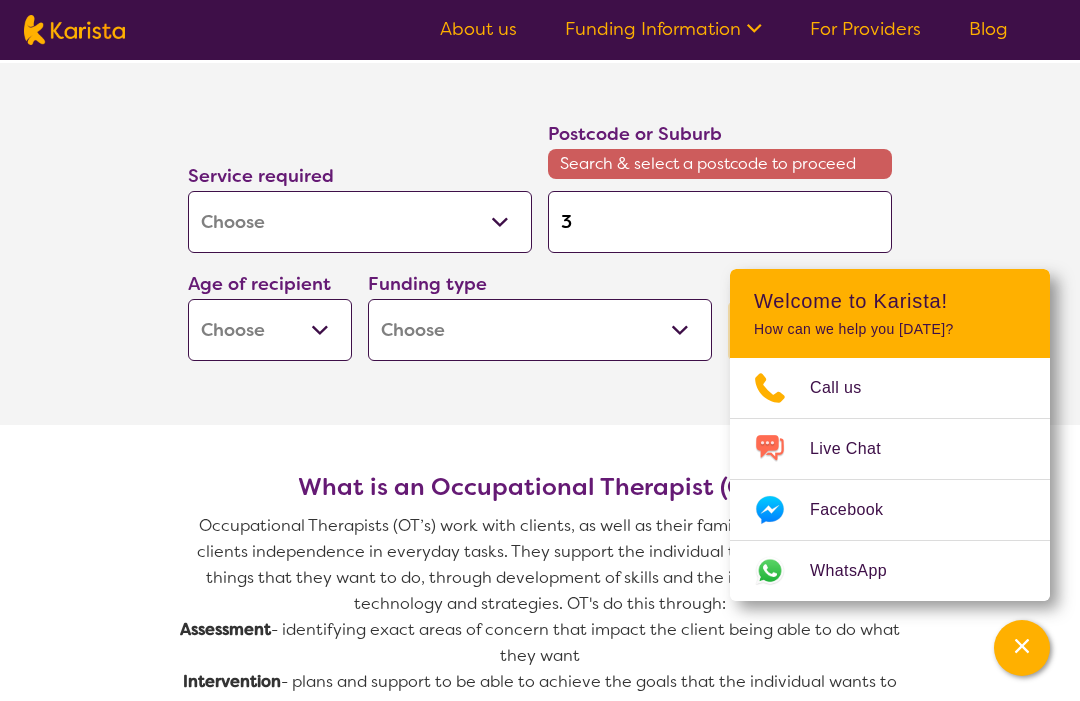 type on "30" 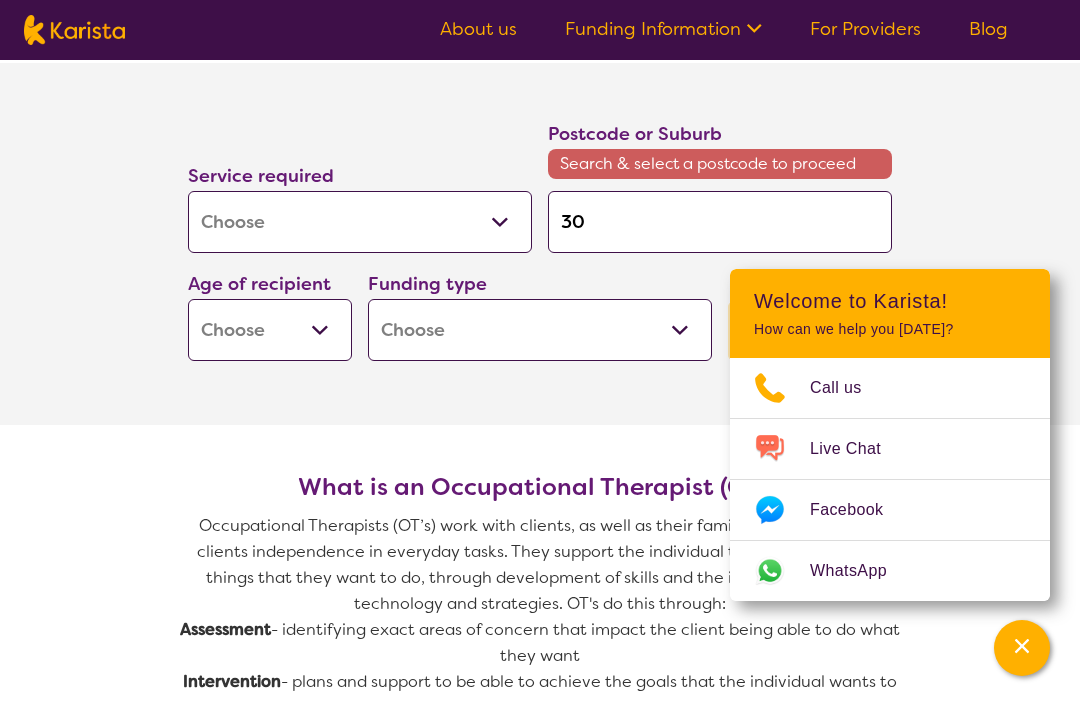 type on "30" 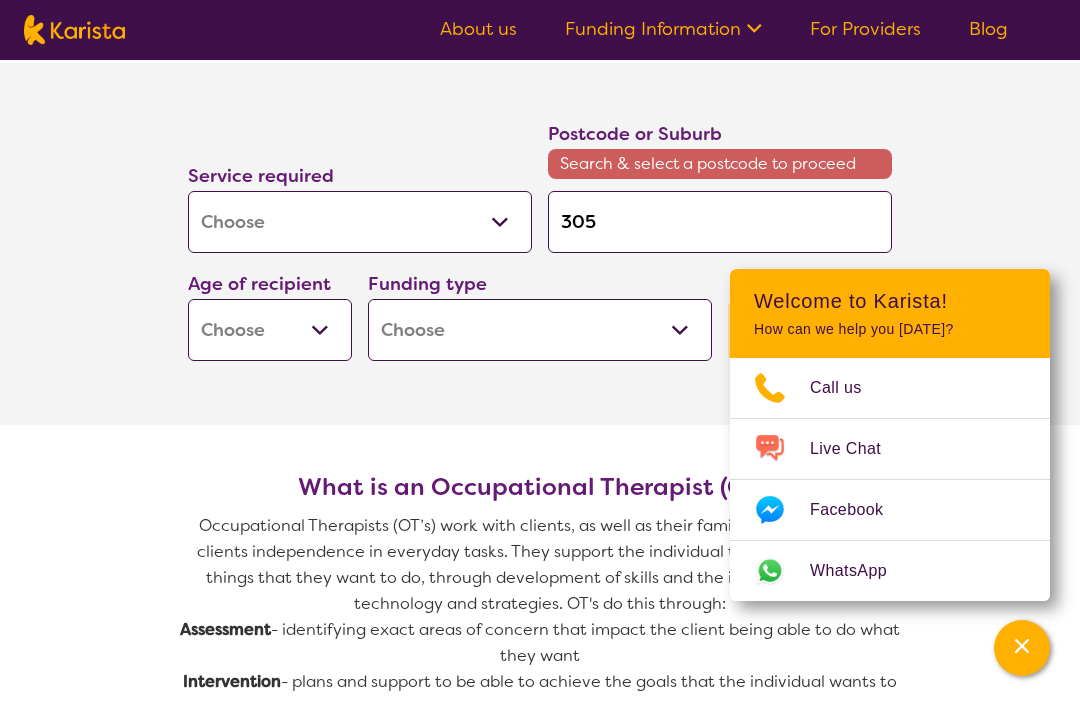 type on "305" 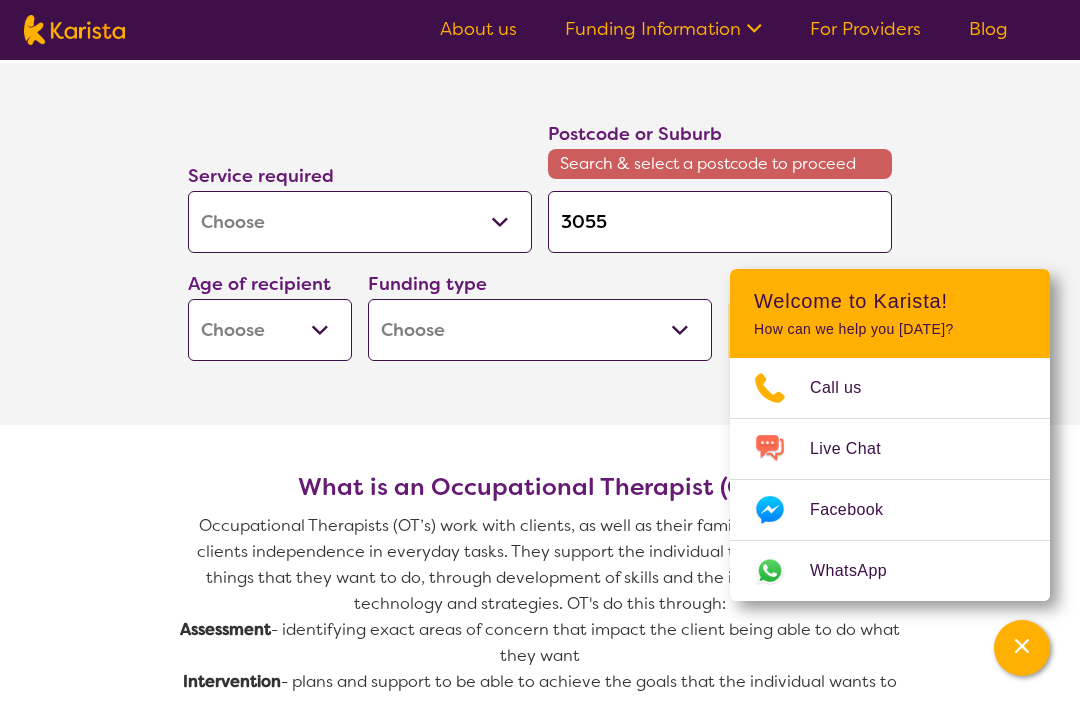 type on "3055" 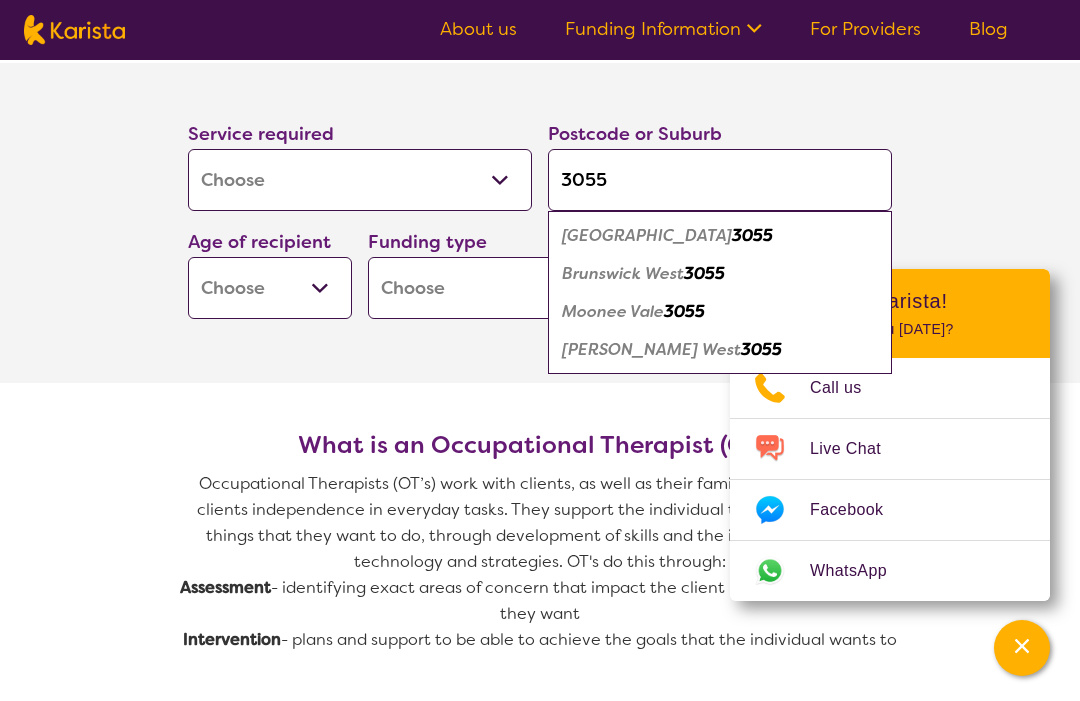 type on "3055" 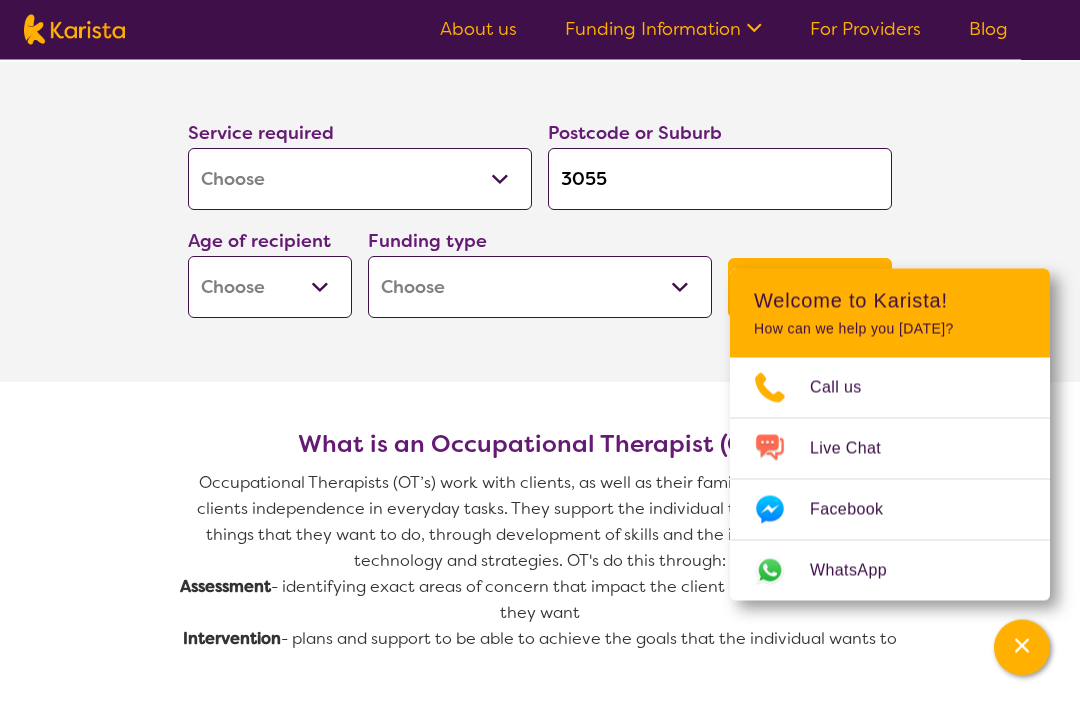 select on "AD" 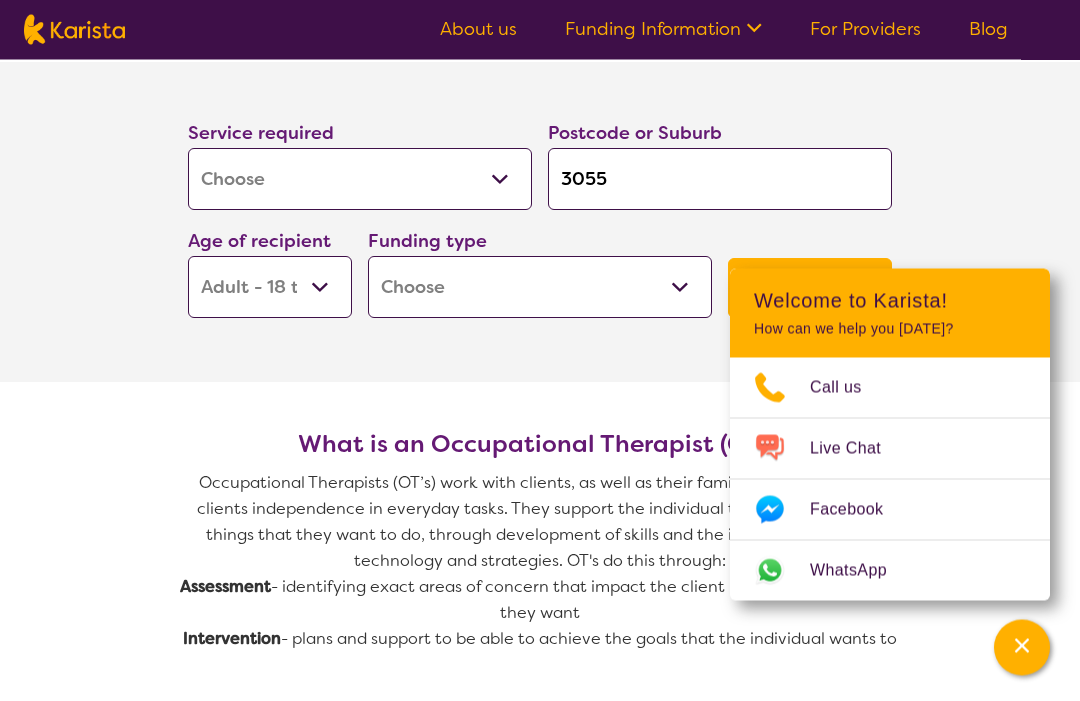 select on "AD" 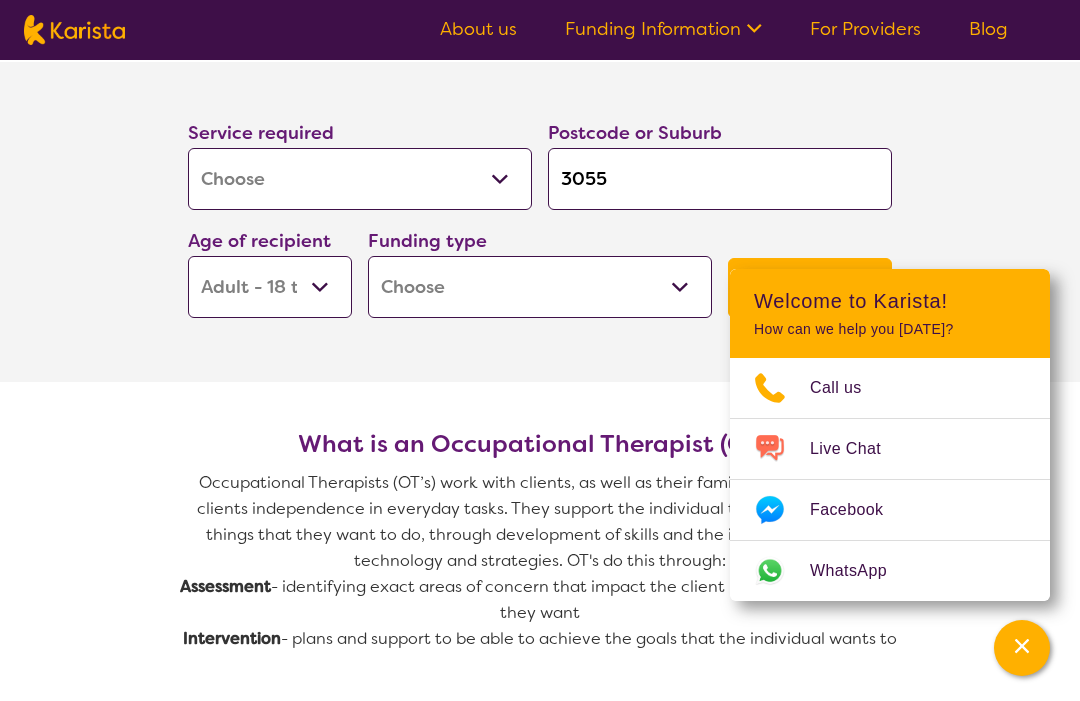 click on "Home Care Package (HCP) National Disability Insurance Scheme (NDIS) I don't know" at bounding box center (540, 287) 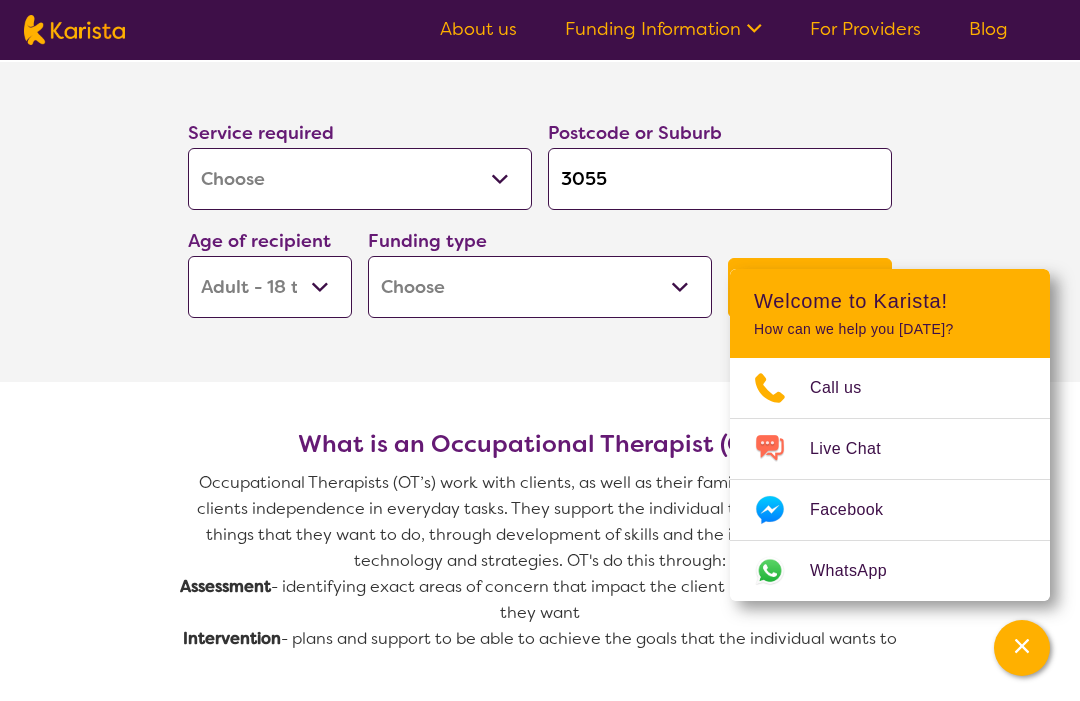 select on "NDIS" 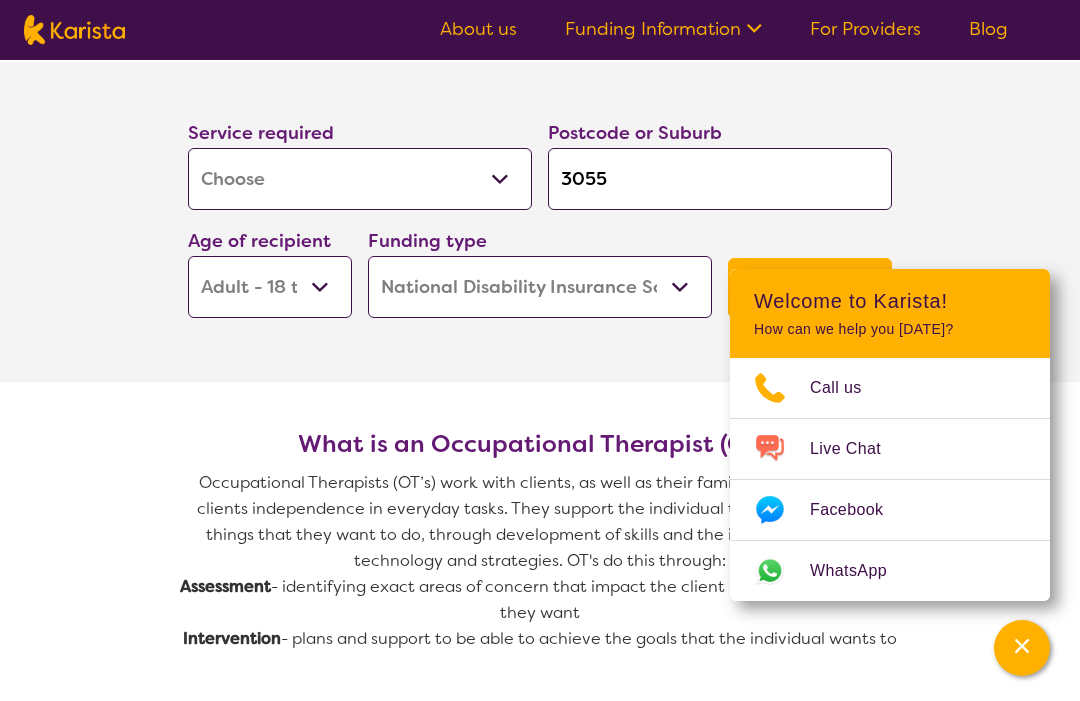 select on "NDIS" 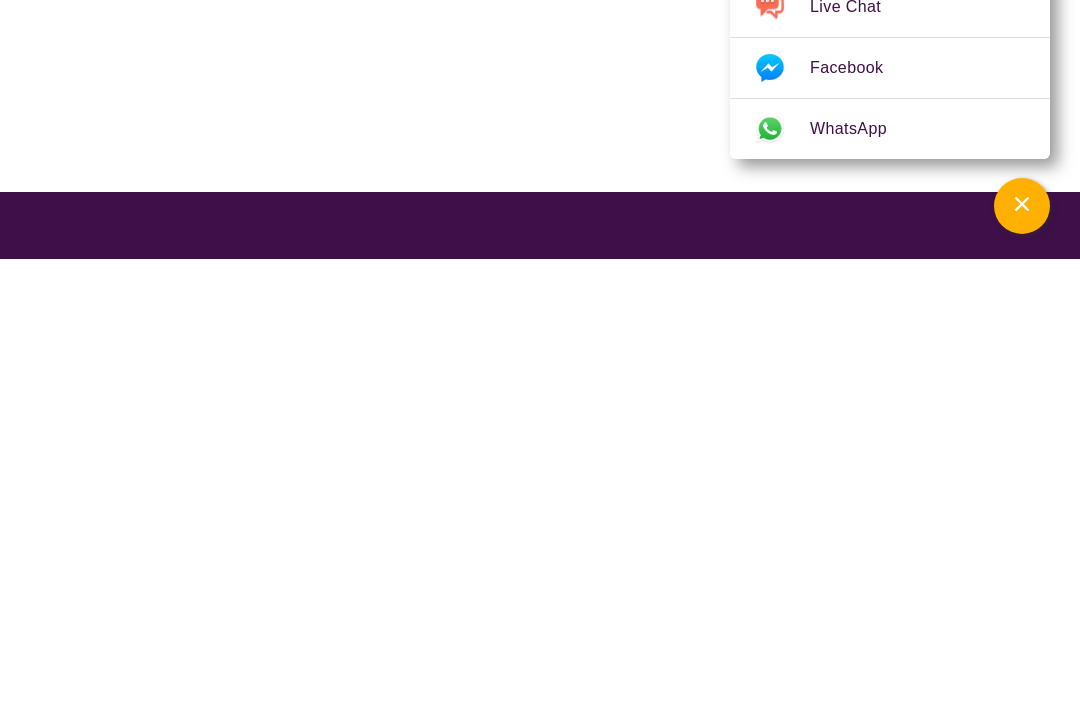 scroll, scrollTop: 1, scrollLeft: 0, axis: vertical 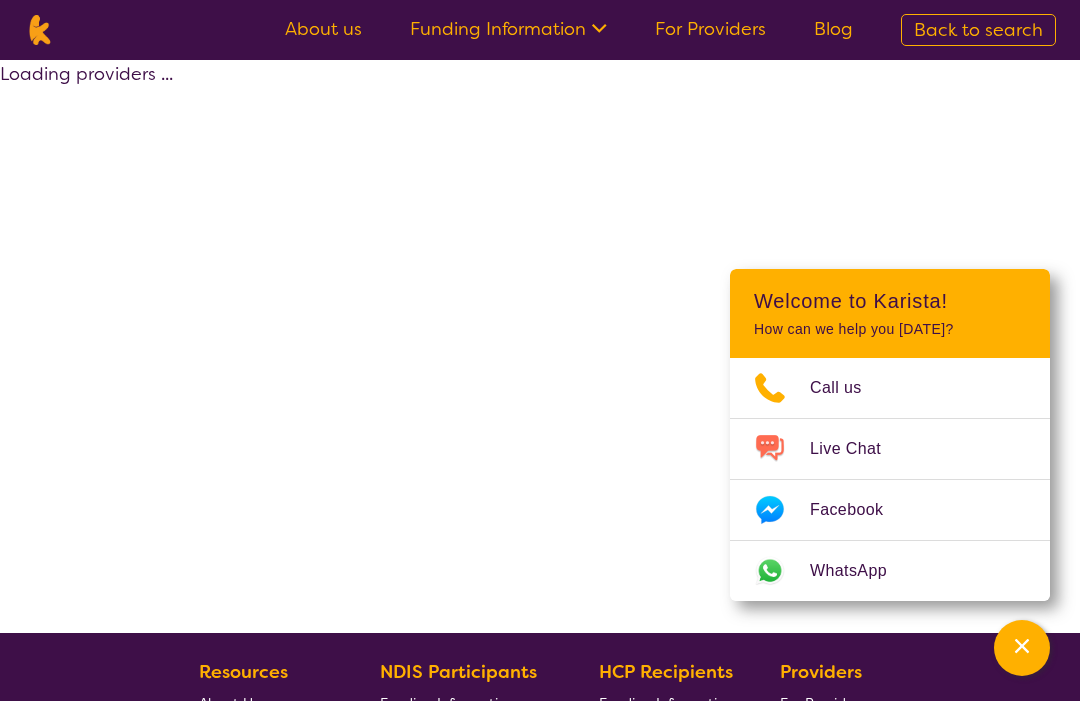 select on "by_score" 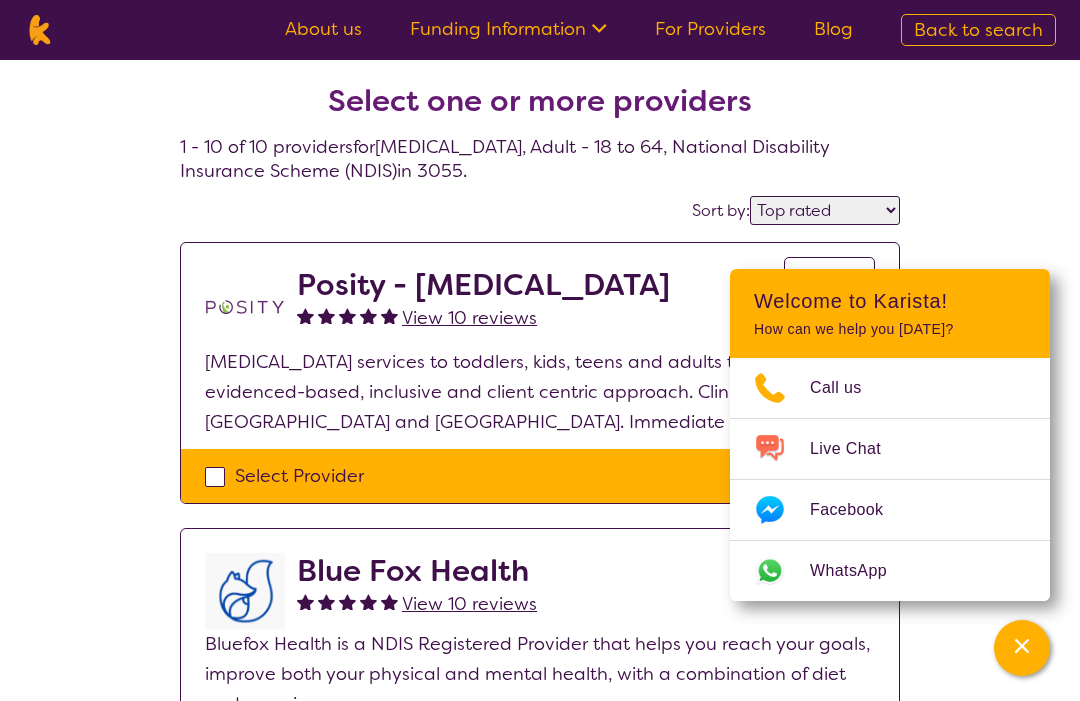 click on "Select one or more providers 1 - 10 of 10 providers  for  [MEDICAL_DATA] , Adult - 18 to 64 , National Disability Insurance Scheme (NDIS)  in 3055 . Sort by:  Highly reviewed Top rated Posity - [MEDICAL_DATA] View   10   reviews View [MEDICAL_DATA] services to toddlers, kids, teens and adults through evidenced-based, inclusive and client centric approach. Clinics at [GEOGRAPHIC_DATA] and [GEOGRAPHIC_DATA]. Immediate availability. Select Provider Blue Fox Health View   10   reviews View Bluefox Health is a NDIS Registered Provider that helps you reach your goals, improve both your physical and mental health, with a combination of diet and exercise. Select Provider Ergo Therapy Group View   5   reviews View Ergo Therapy Group are Occupational Therapists who provide a home based service for people who are having difficulties with their daily activities between the ages of [DEMOGRAPHIC_DATA] years. Select Provider Health & Harmony Rehab Group View   3   reviews View Select Provider View   3   reviews View Select Provider" at bounding box center (540, 1566) 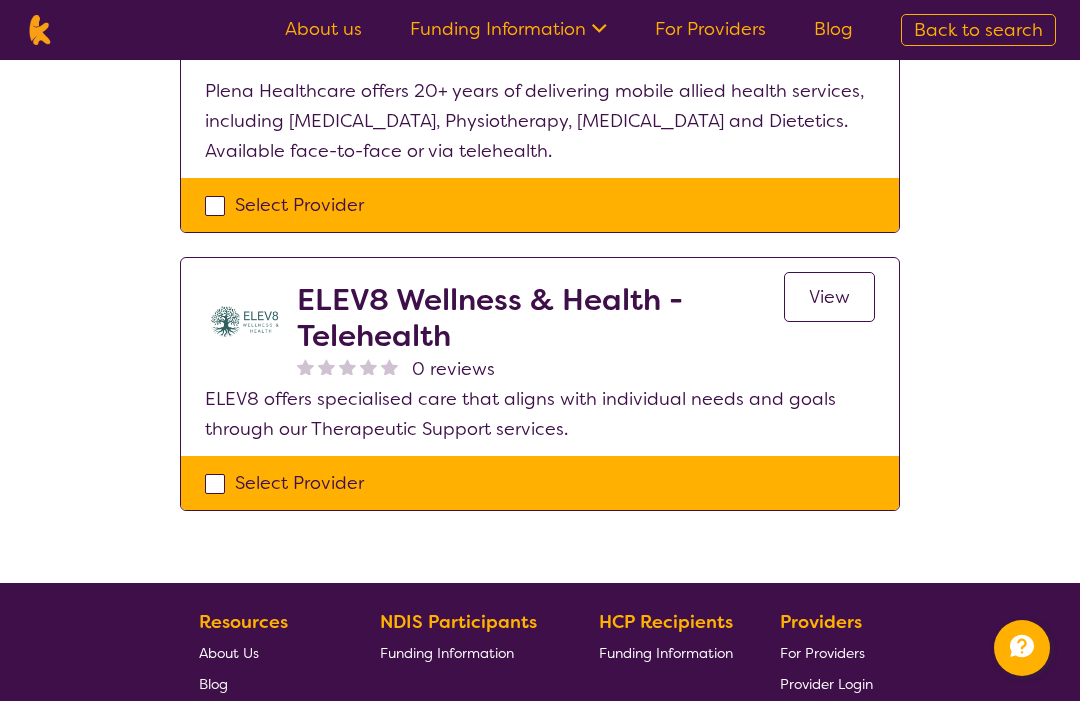 scroll, scrollTop: 2488, scrollLeft: 0, axis: vertical 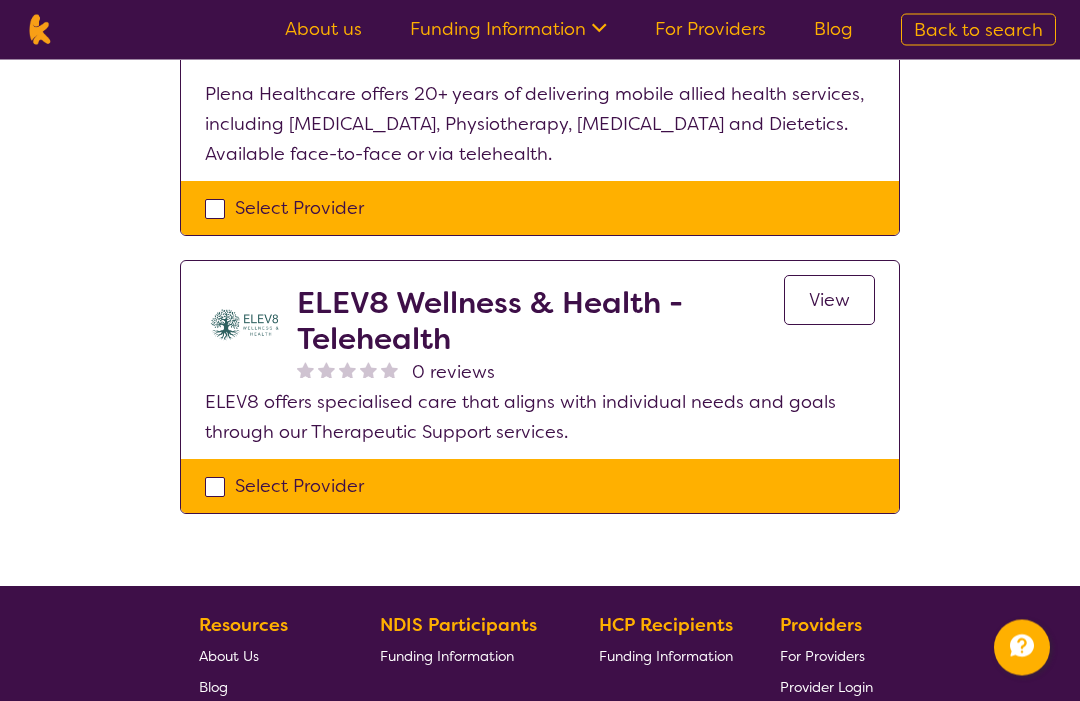 click on "ELEV8 Wellness & Health - Telehealth" at bounding box center (540, 322) 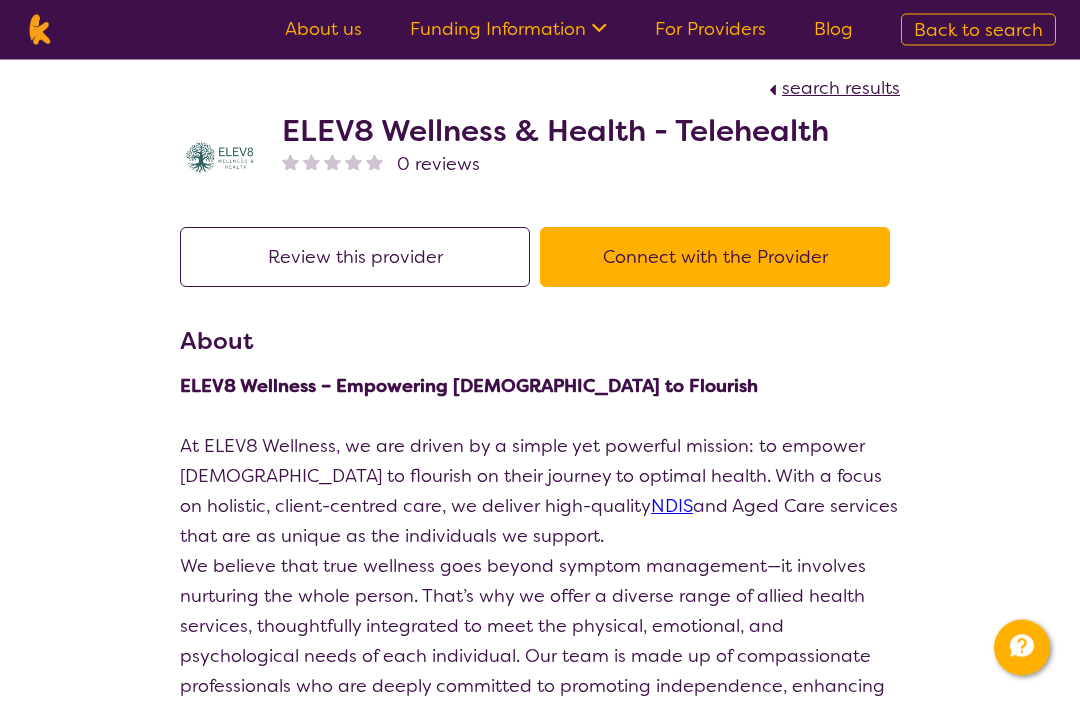scroll, scrollTop: 0, scrollLeft: 0, axis: both 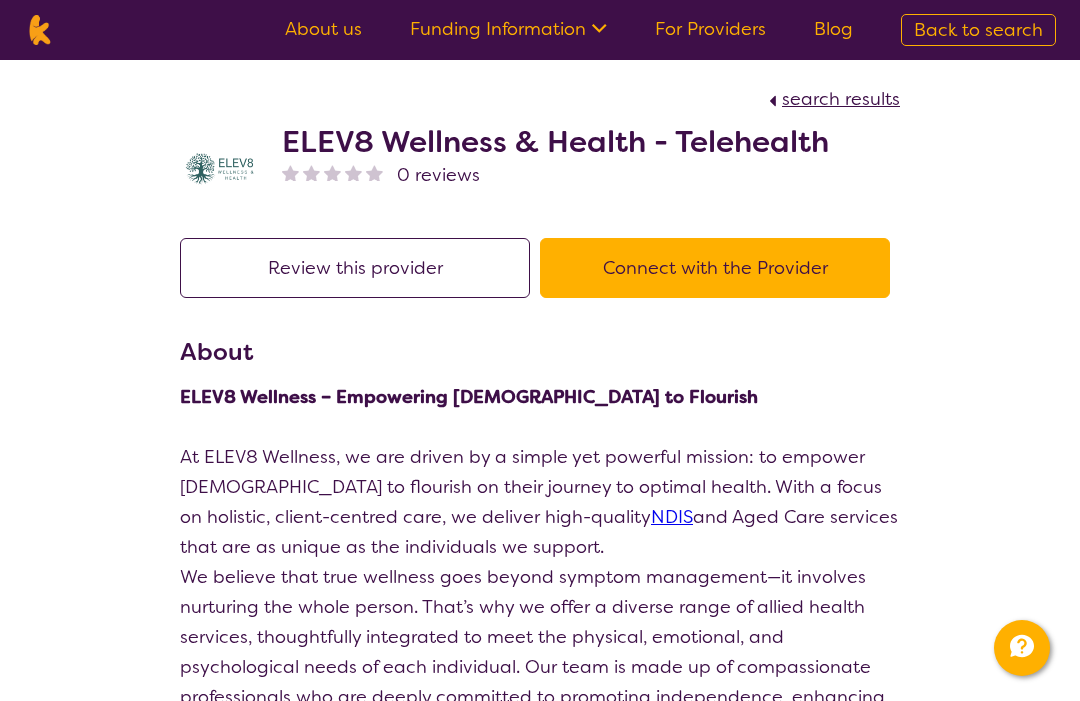select on "by_score" 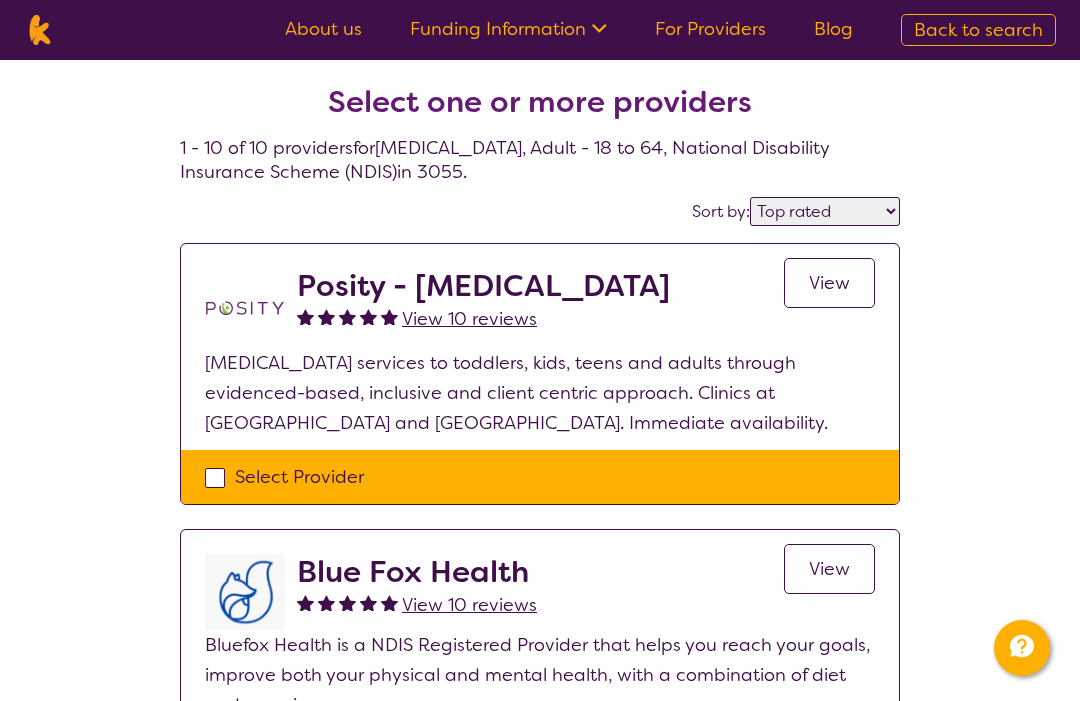 scroll, scrollTop: 2556, scrollLeft: 0, axis: vertical 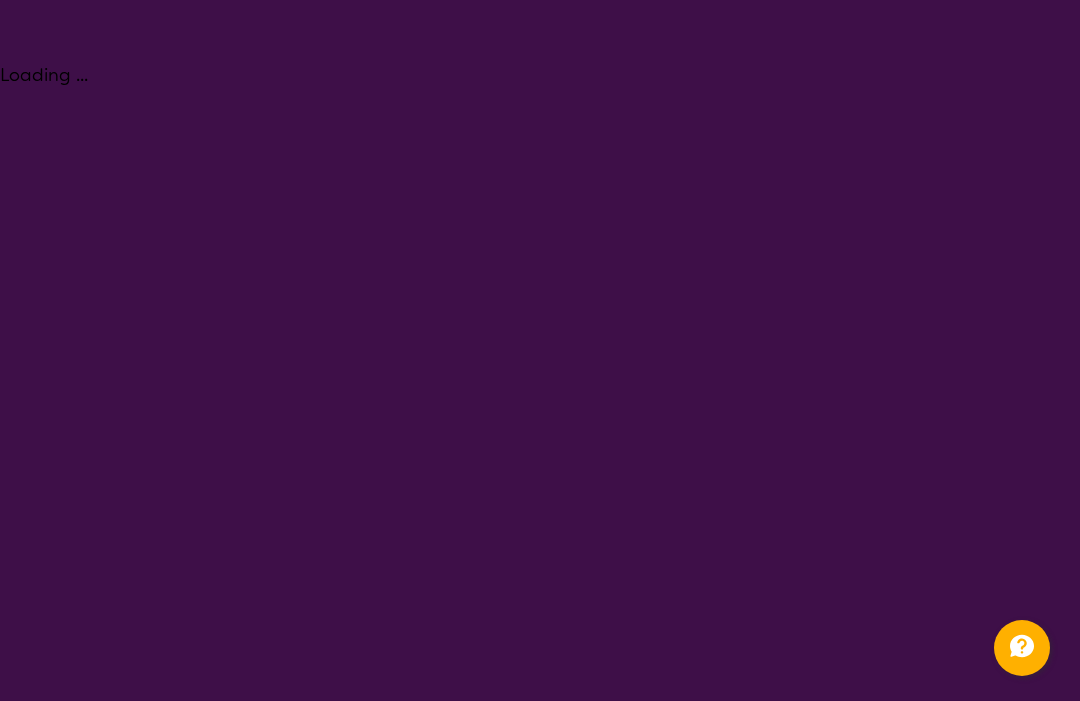 select on "[MEDICAL_DATA]" 